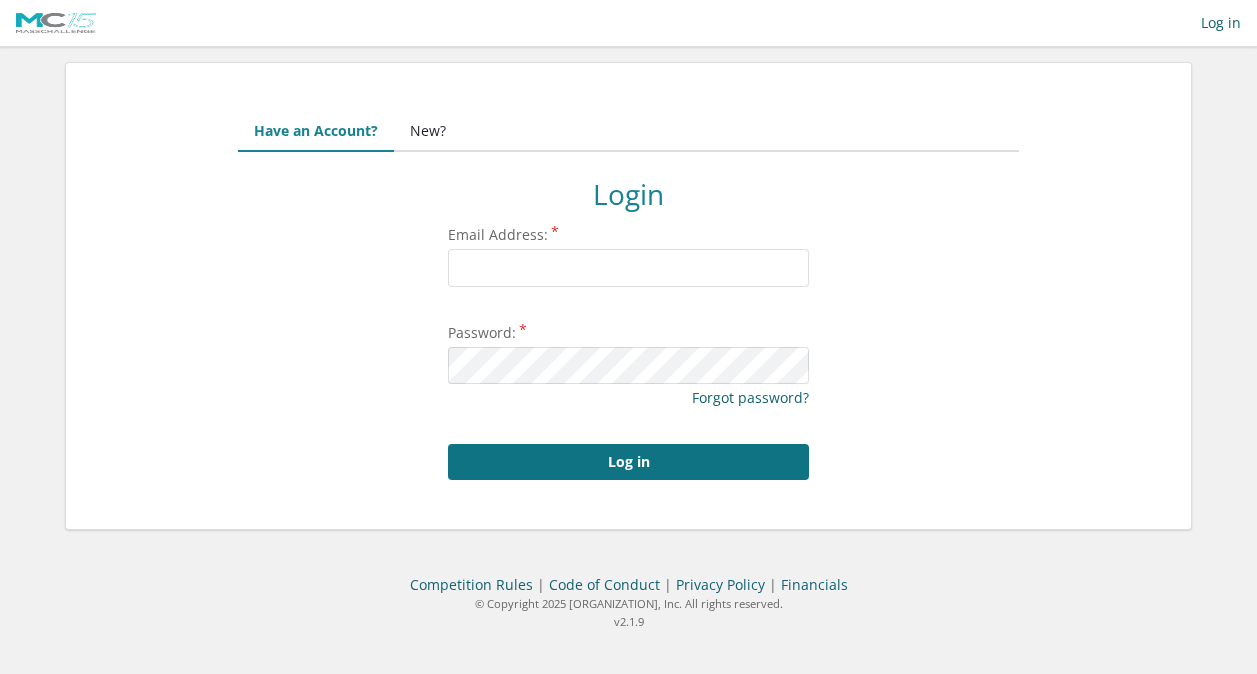 scroll, scrollTop: 0, scrollLeft: 0, axis: both 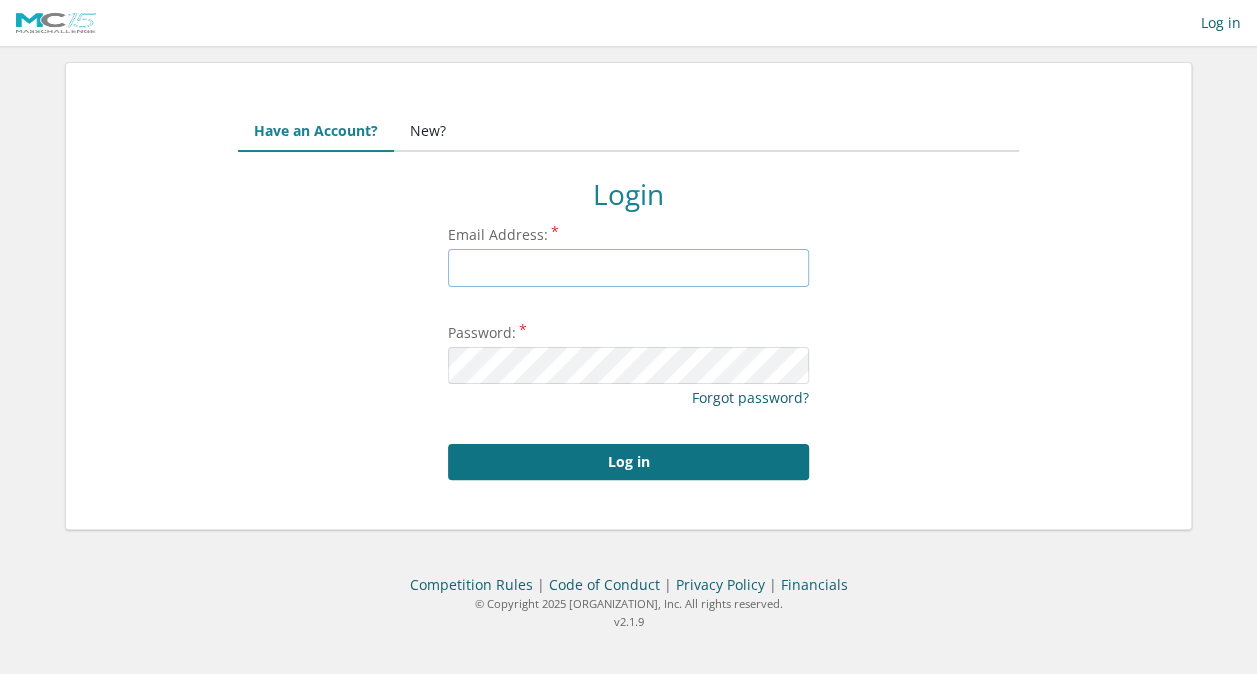 type on "[EMAIL]" 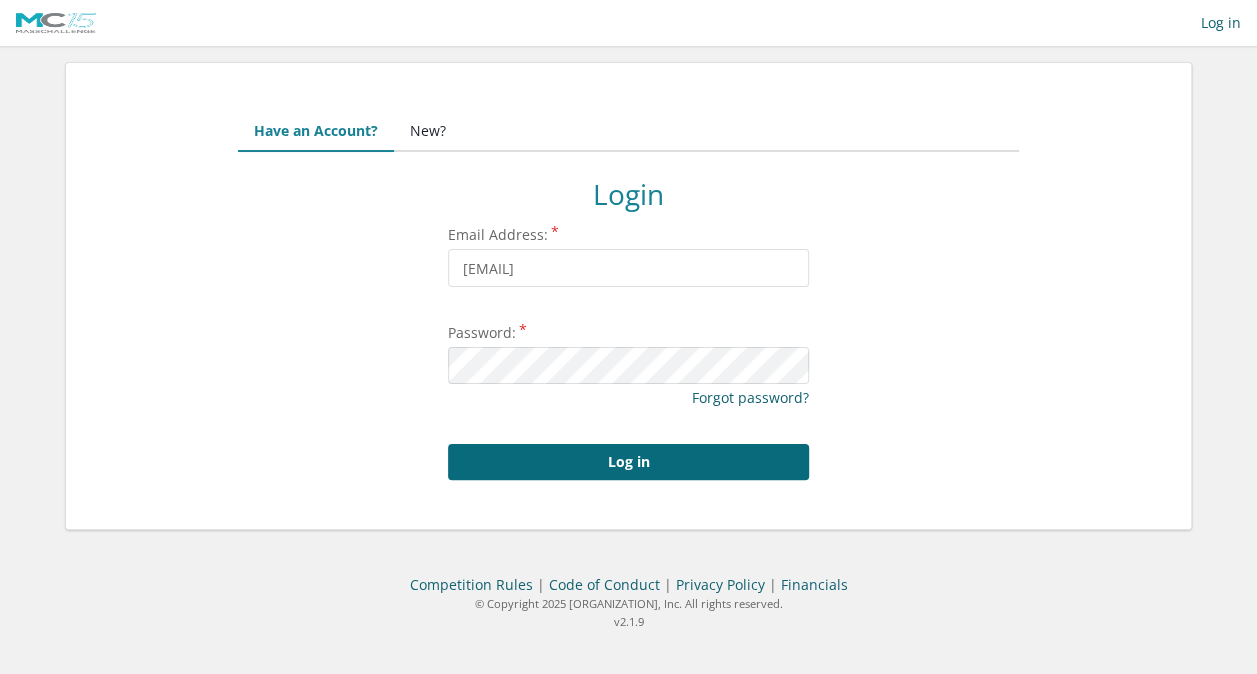 click on "Log in" at bounding box center (628, 462) 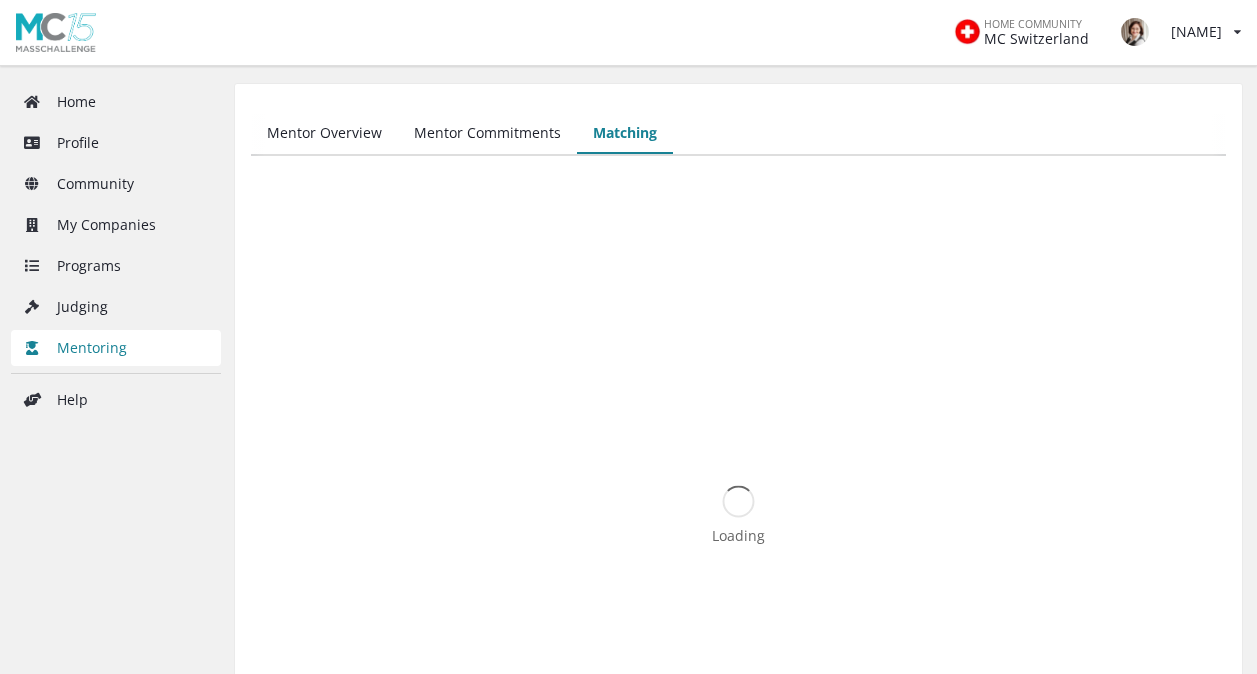 scroll, scrollTop: 0, scrollLeft: 0, axis: both 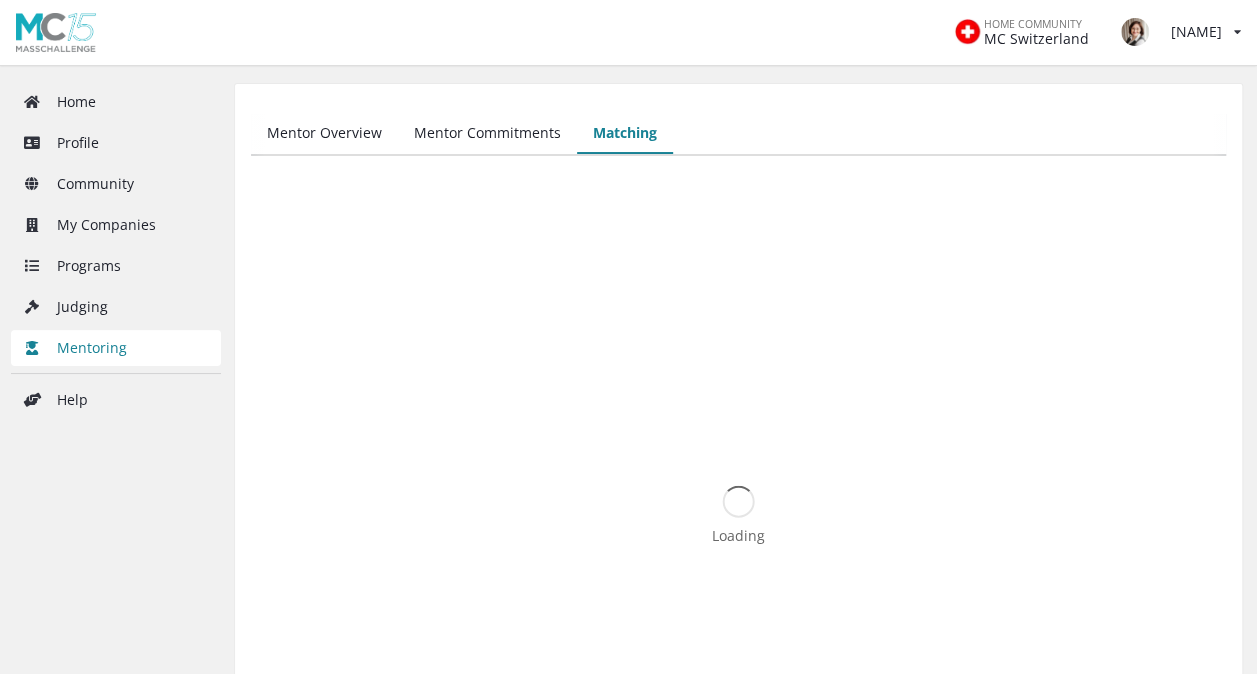 click on "Loading" at bounding box center (738, 514) 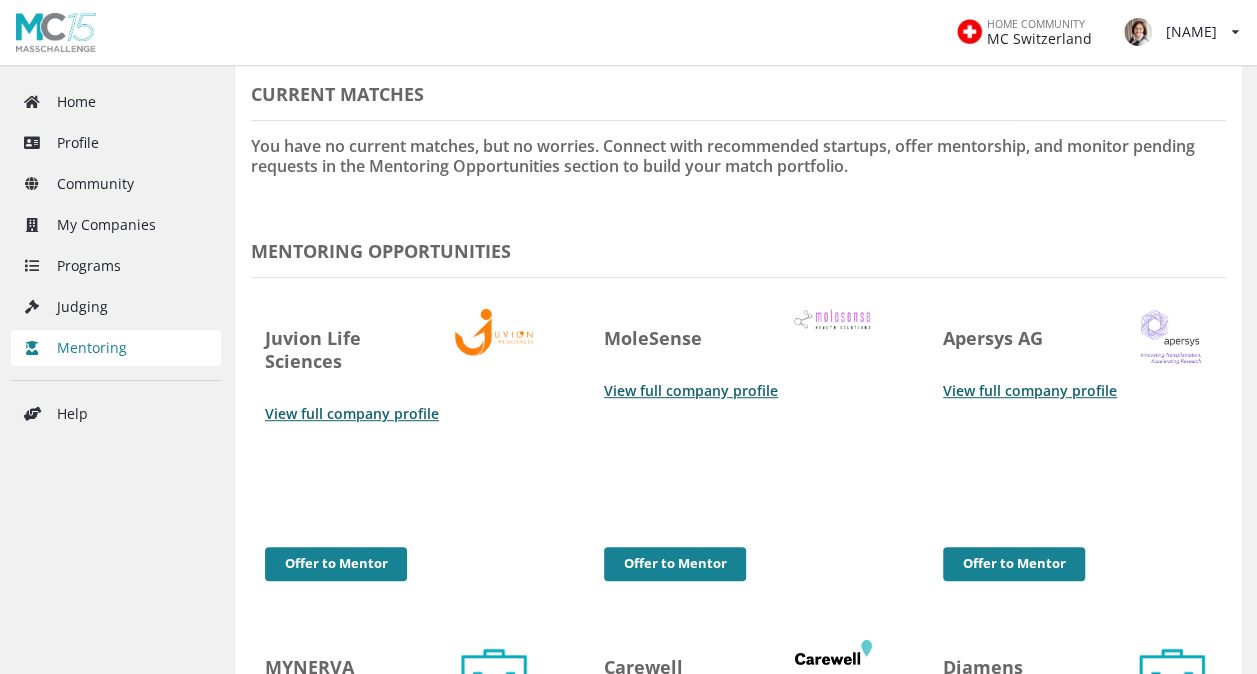 scroll, scrollTop: 363, scrollLeft: 0, axis: vertical 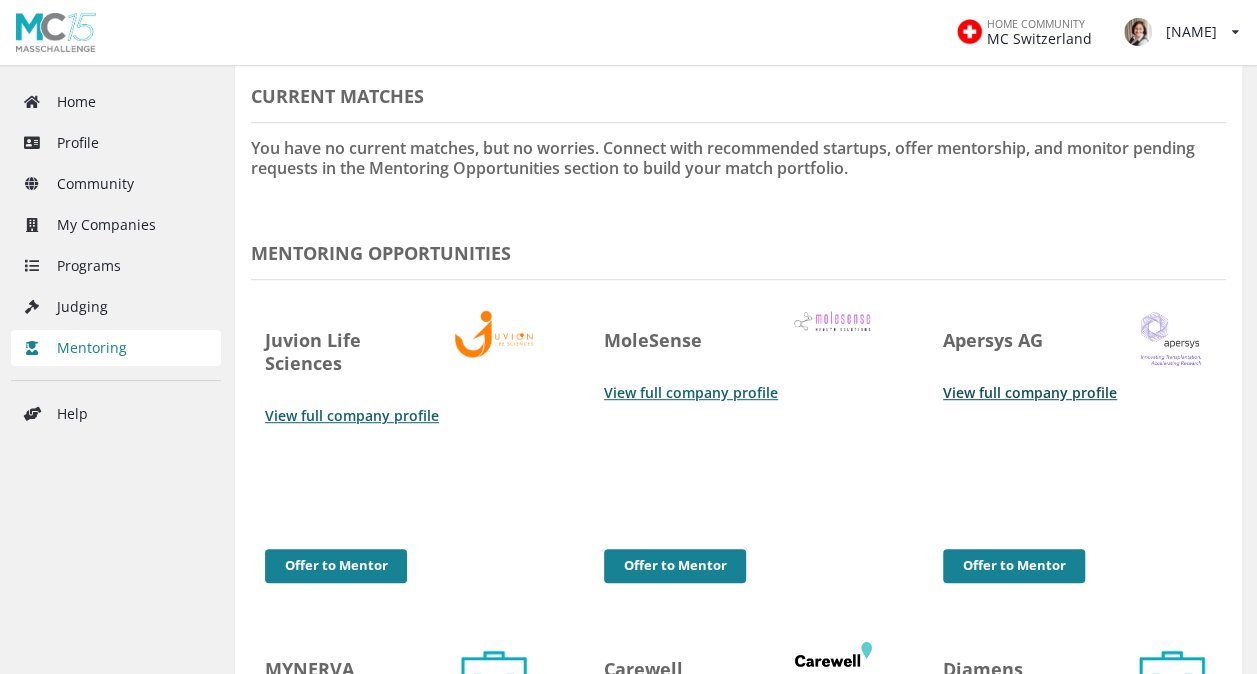 click on "View full company profile" at bounding box center [1030, 392] 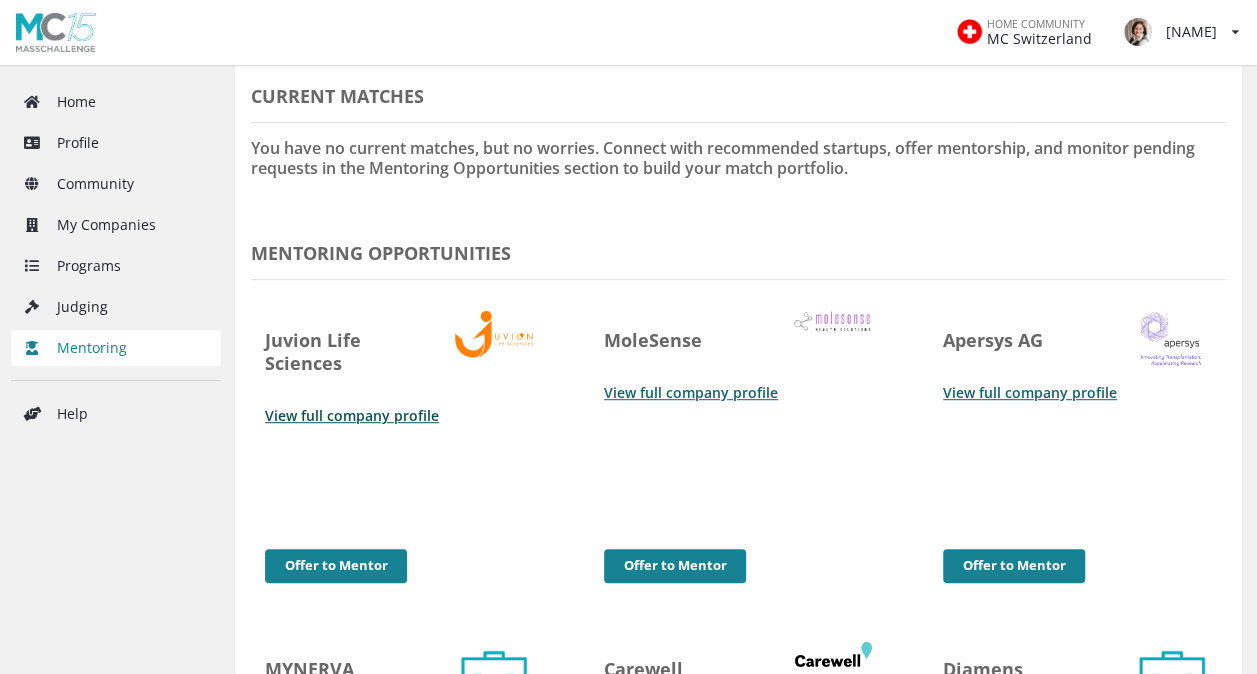 click on "View full company profile" at bounding box center [352, 415] 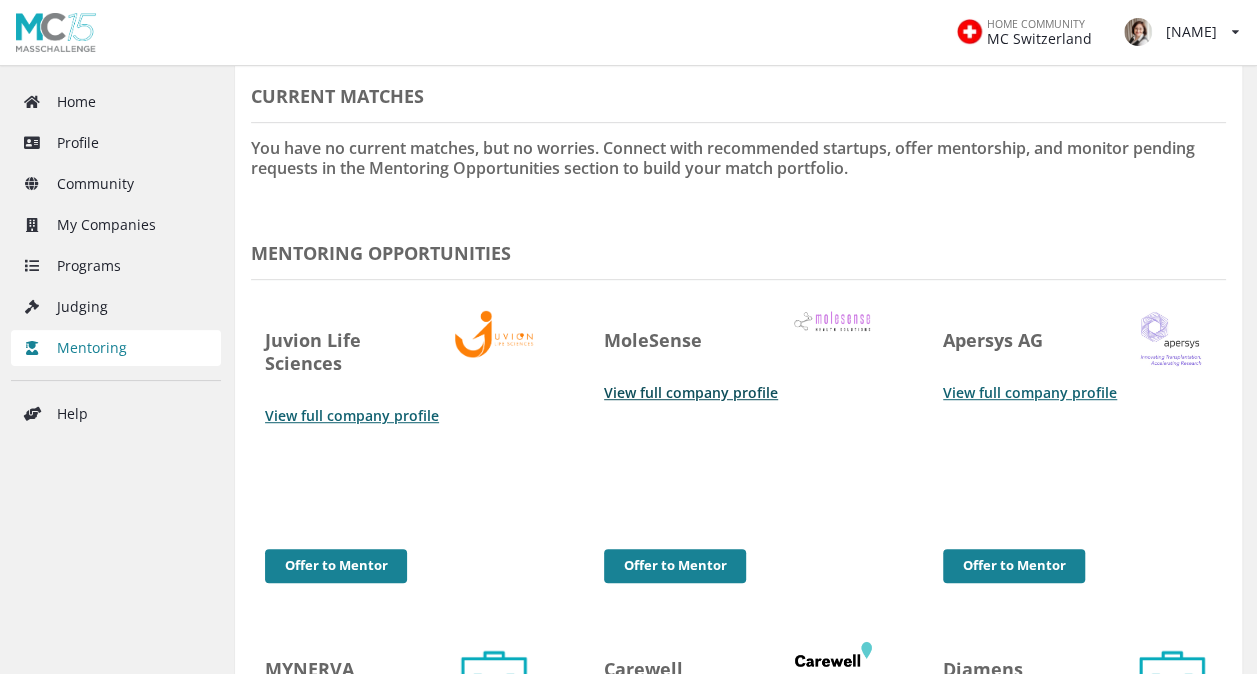 click on "View full company profile" at bounding box center [691, 392] 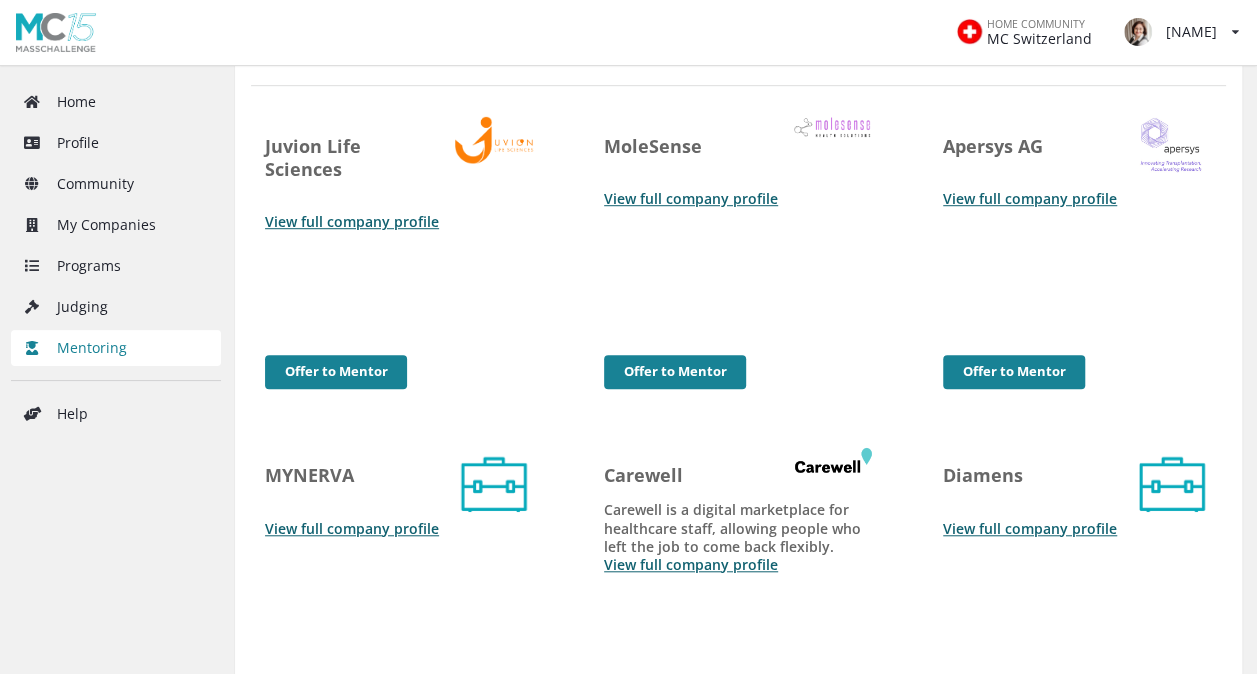 scroll, scrollTop: 559, scrollLeft: 0, axis: vertical 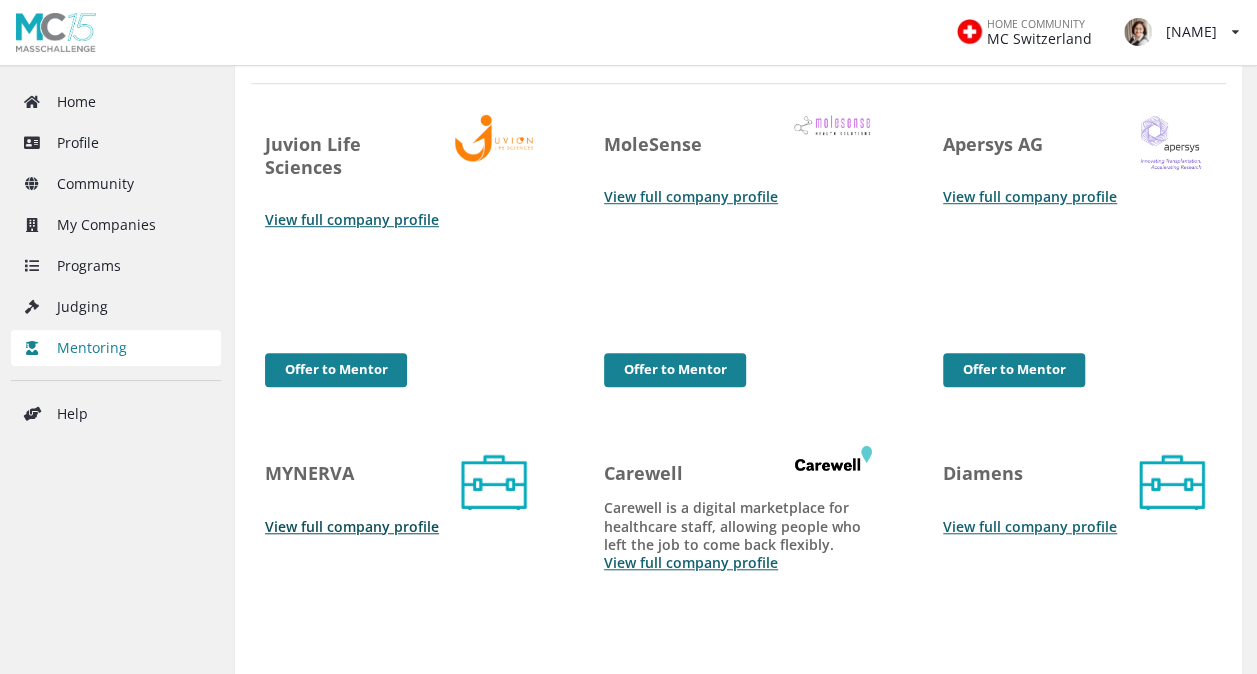 click on "View full company profile" at bounding box center (352, 526) 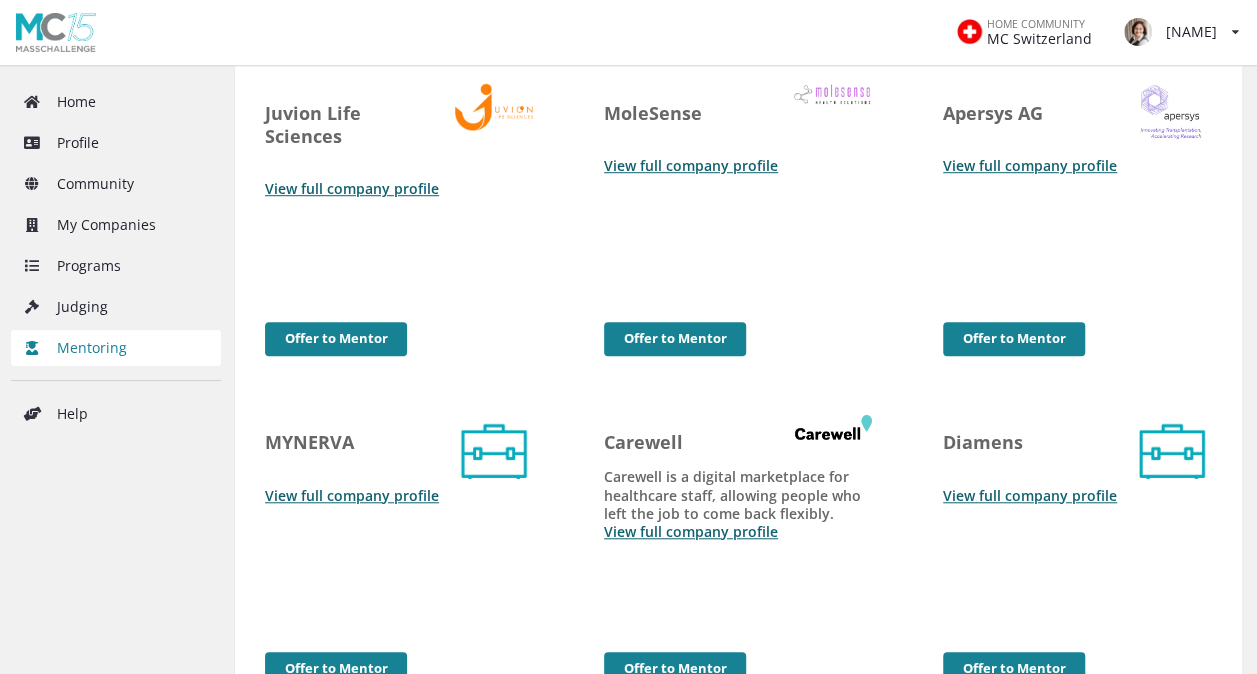 scroll, scrollTop: 591, scrollLeft: 0, axis: vertical 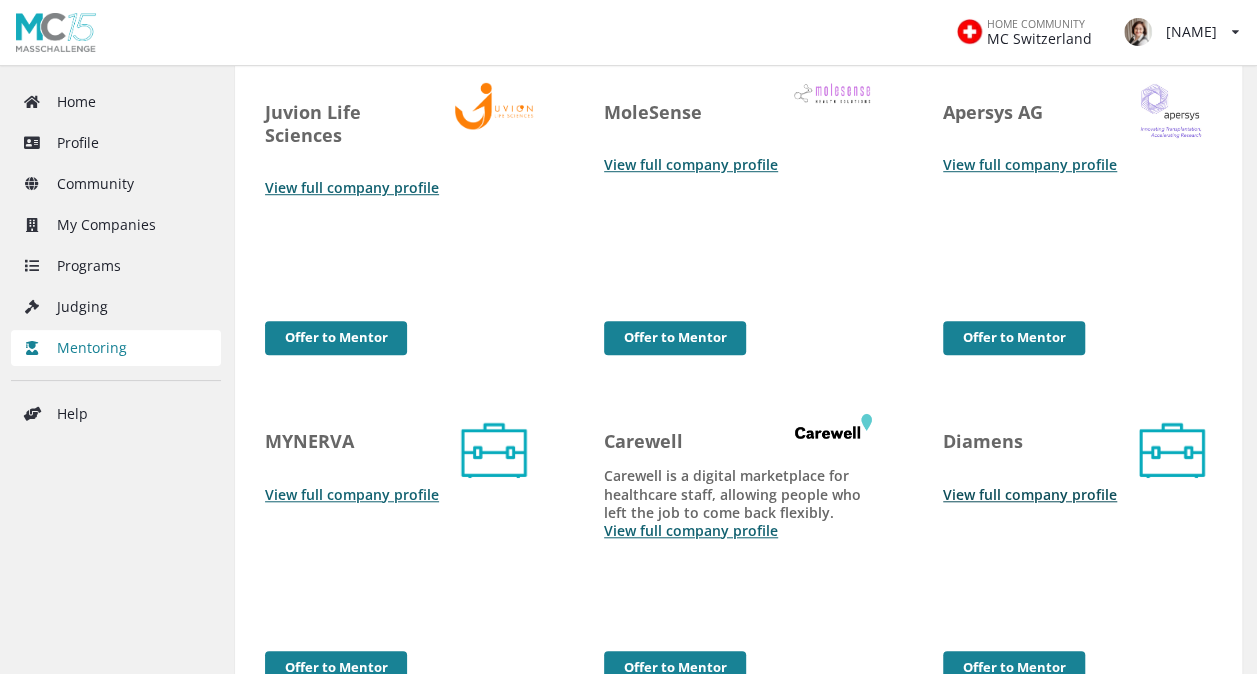 click on "View full company profile" at bounding box center (1030, 494) 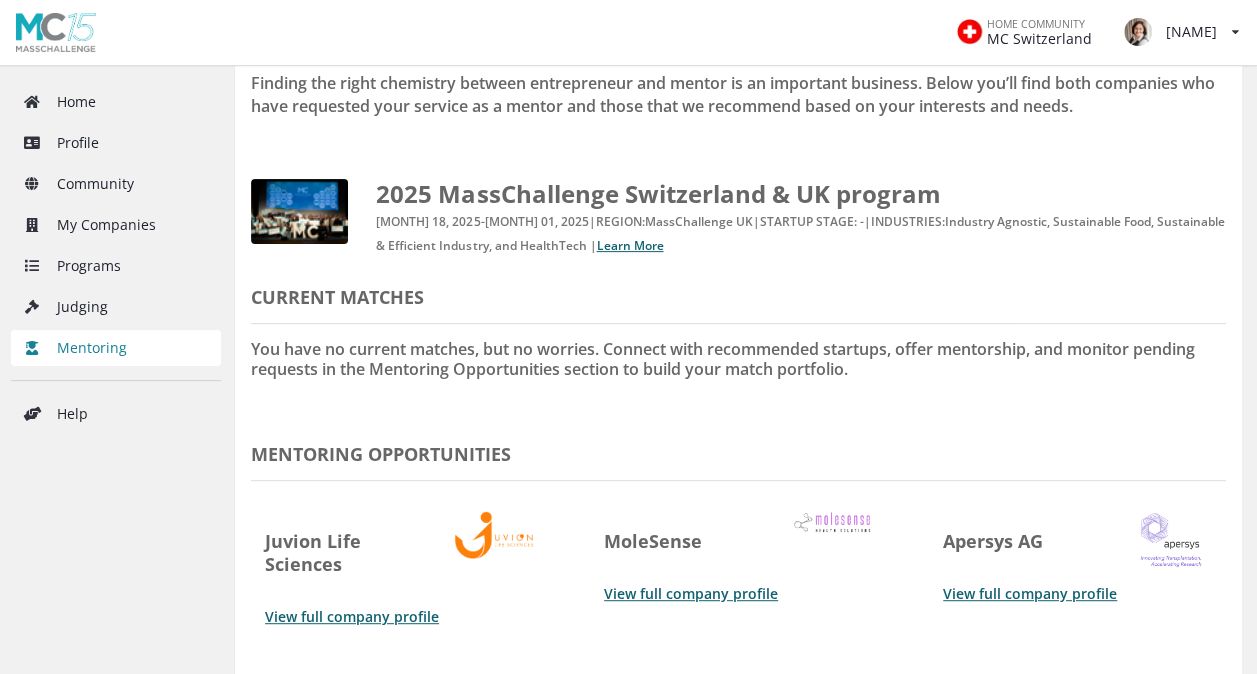 scroll, scrollTop: 0, scrollLeft: 0, axis: both 